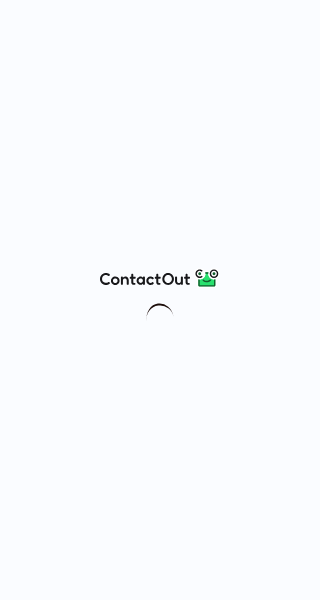 scroll, scrollTop: 0, scrollLeft: 0, axis: both 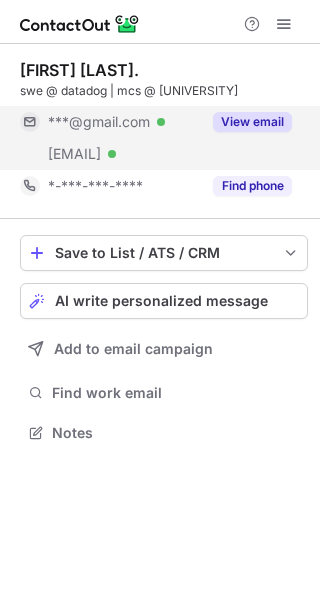 click on "View email" at bounding box center [252, 122] 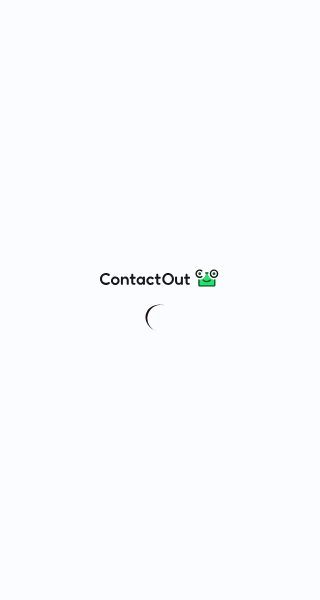 scroll, scrollTop: 0, scrollLeft: 0, axis: both 